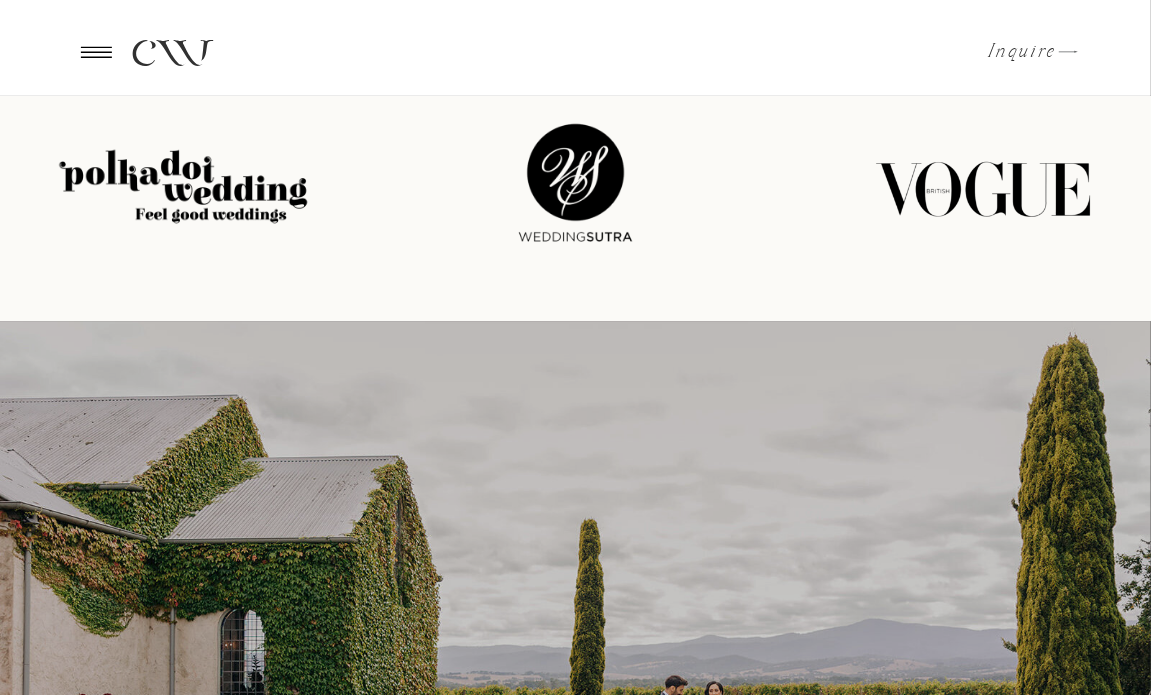 scroll, scrollTop: 5200, scrollLeft: 0, axis: vertical 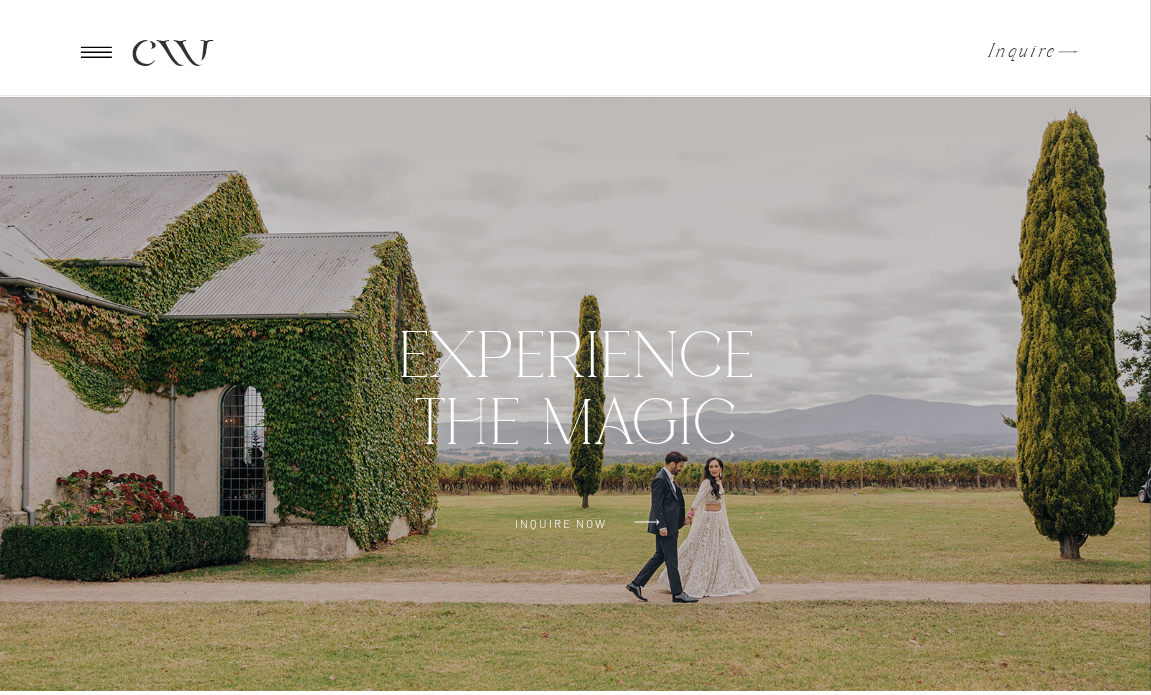 click at bounding box center (96, 52) 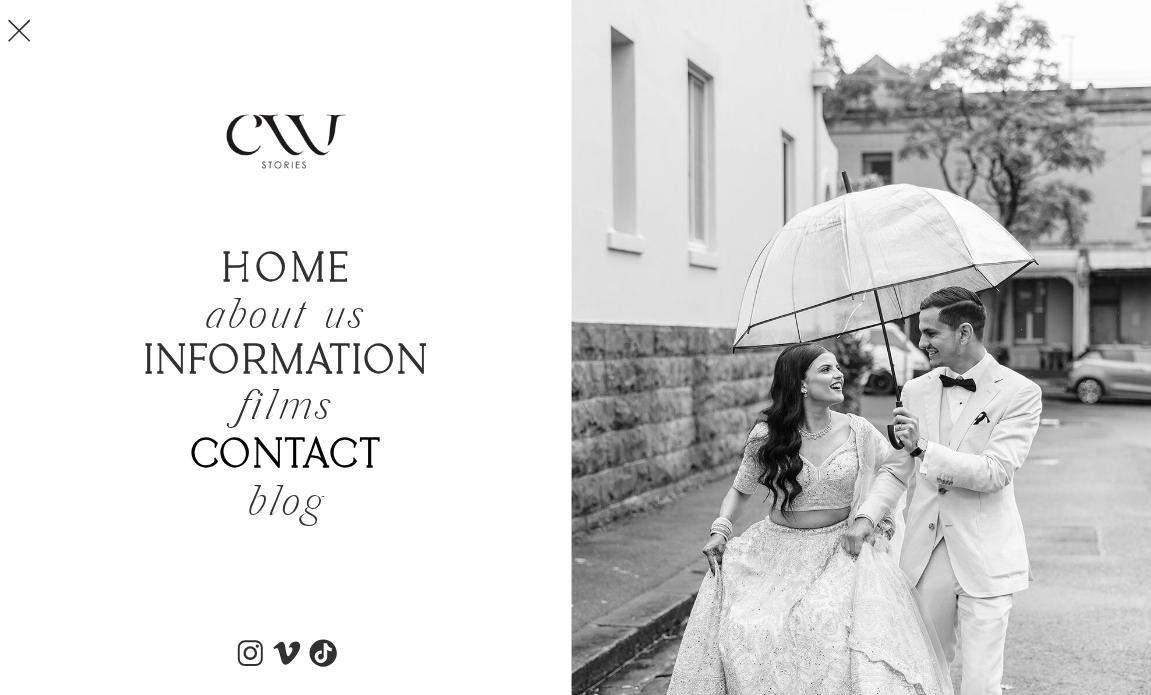 click on "Contact" at bounding box center [286, 456] 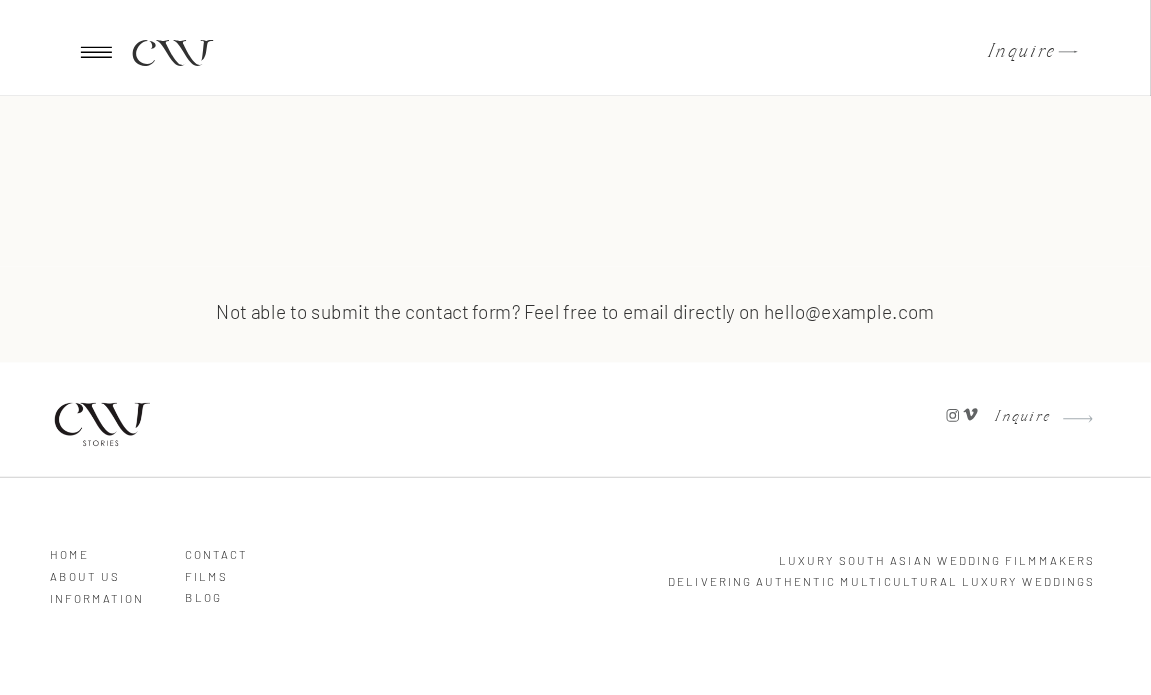 scroll, scrollTop: 1700, scrollLeft: 0, axis: vertical 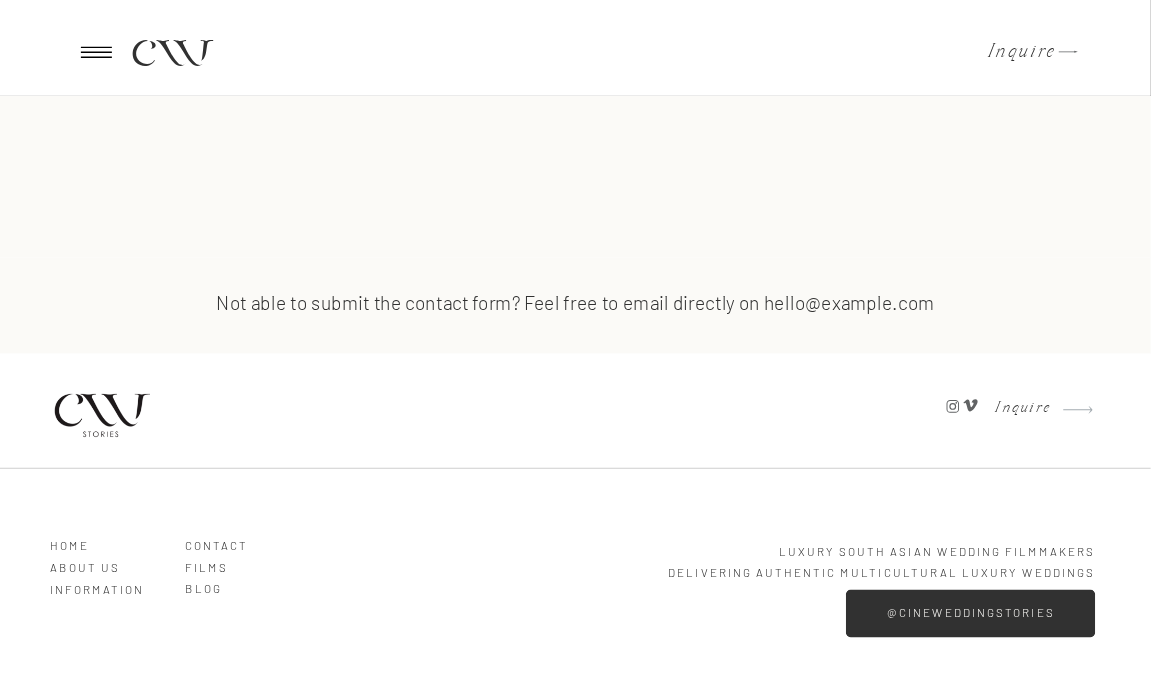 click on "Information" at bounding box center [104, 585] 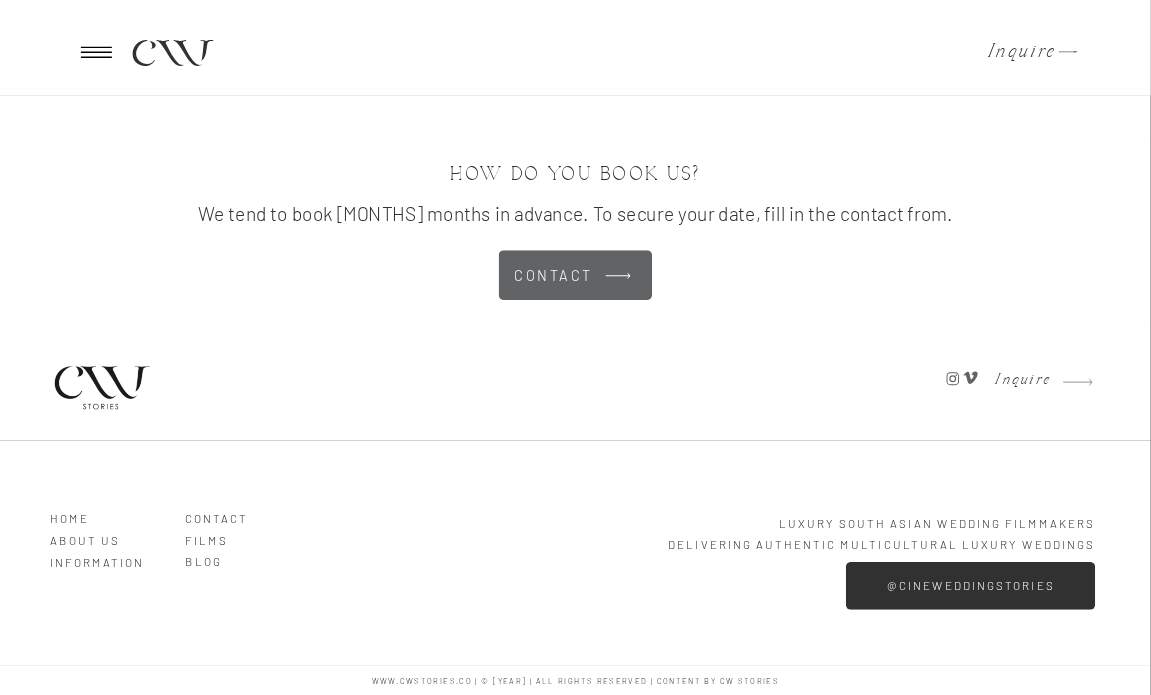 scroll, scrollTop: 5528, scrollLeft: 0, axis: vertical 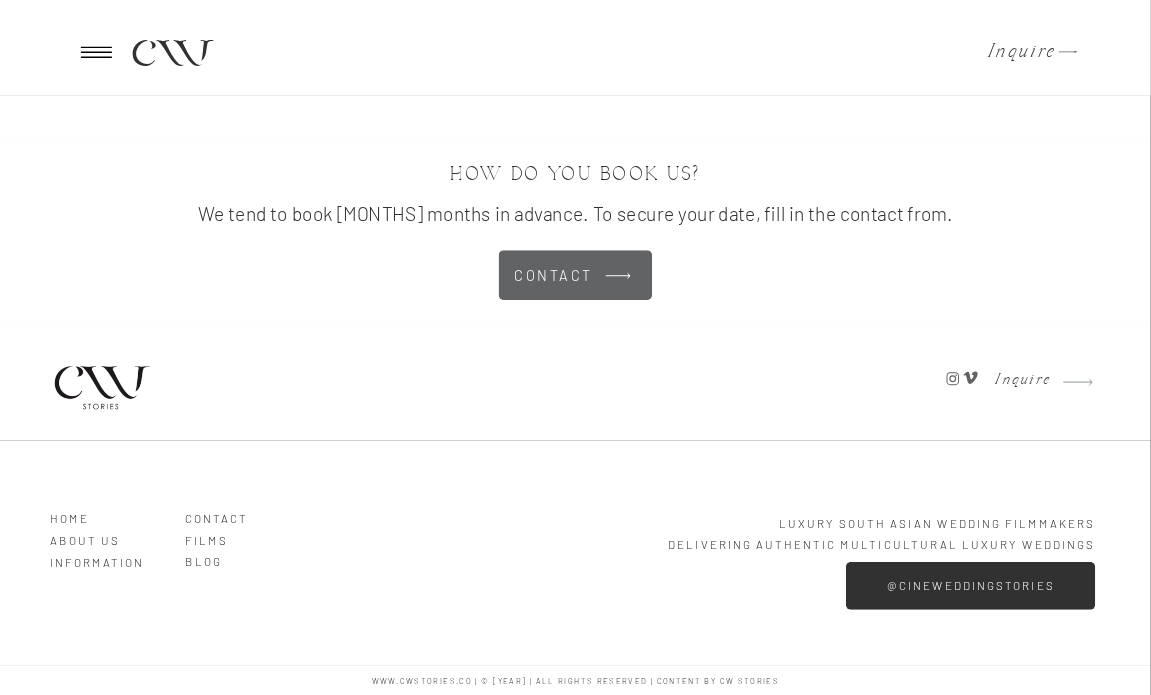click on "Contact" at bounding box center [239, 513] 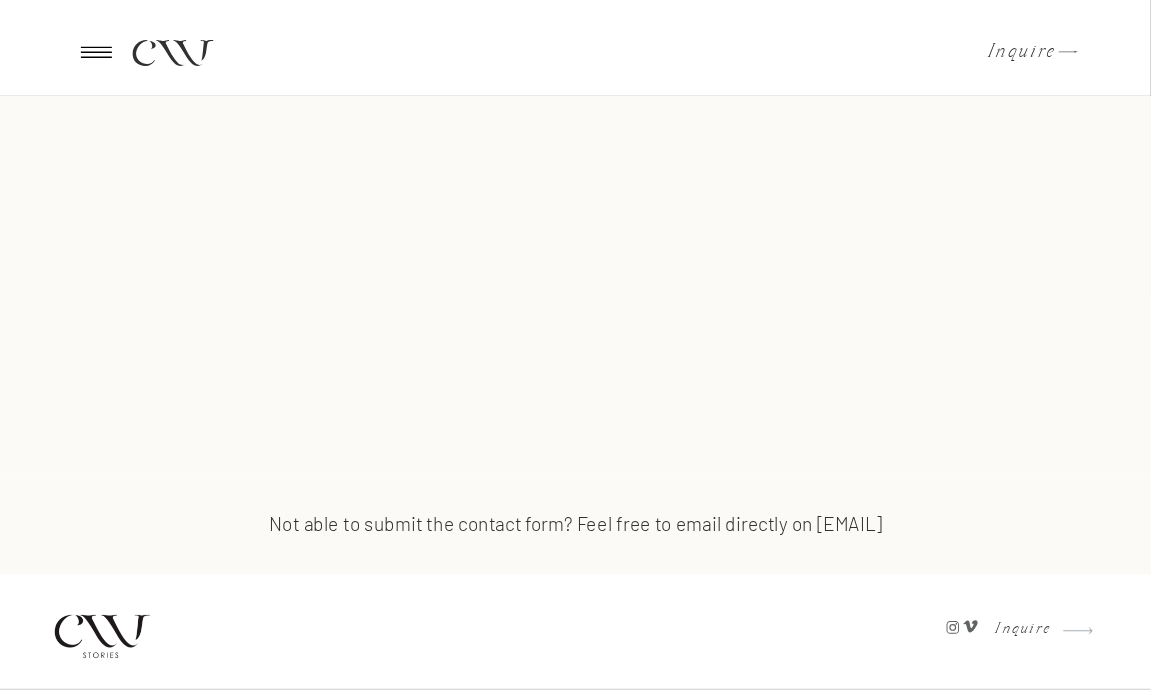scroll, scrollTop: 1700, scrollLeft: 0, axis: vertical 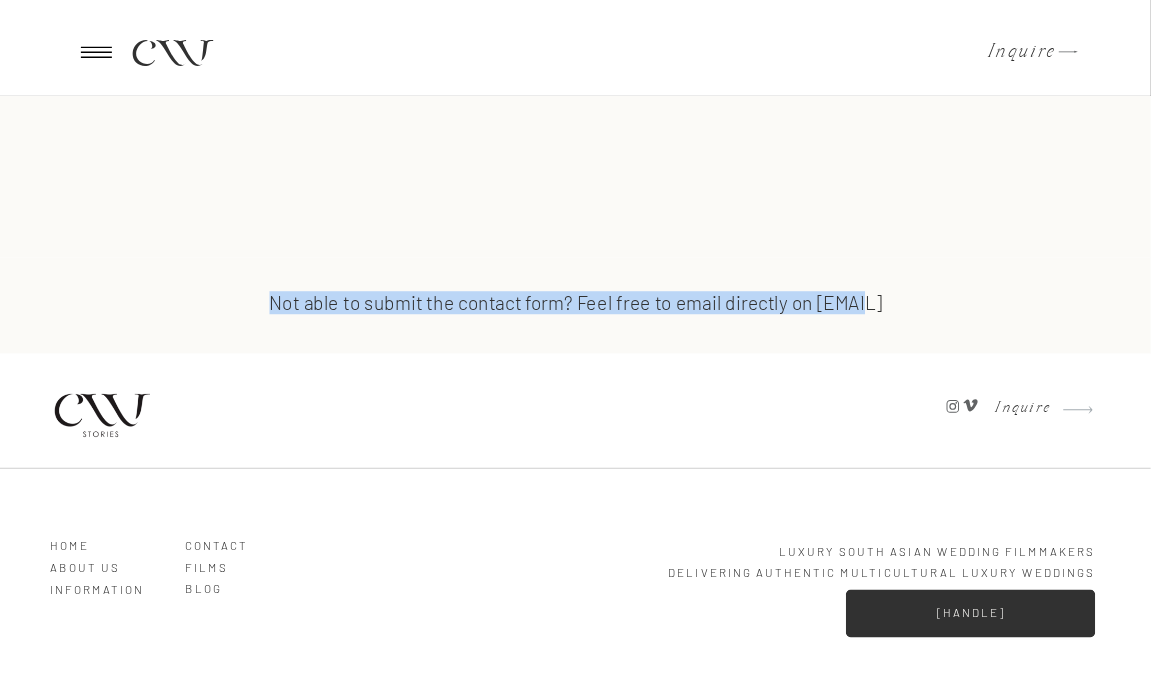 drag, startPoint x: 967, startPoint y: 291, endPoint x: 816, endPoint y: 309, distance: 152.06906 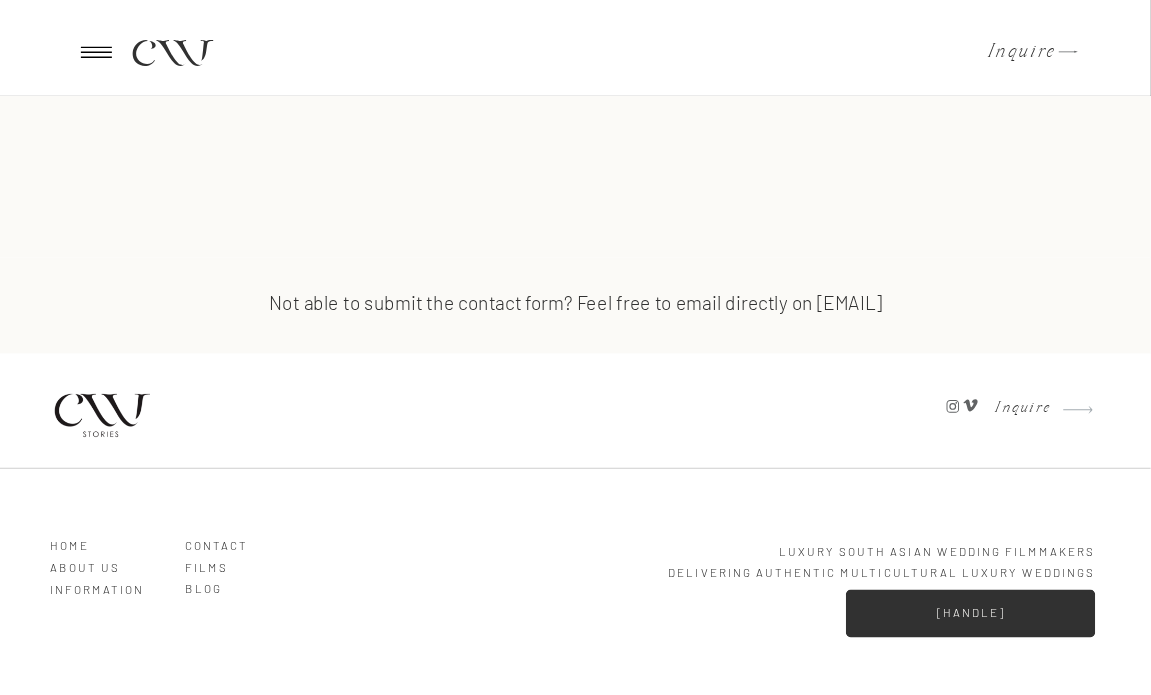 click on "Not able to submit the contact form? Feel free to email directly on hello@cwstories.co" at bounding box center [575, 305] 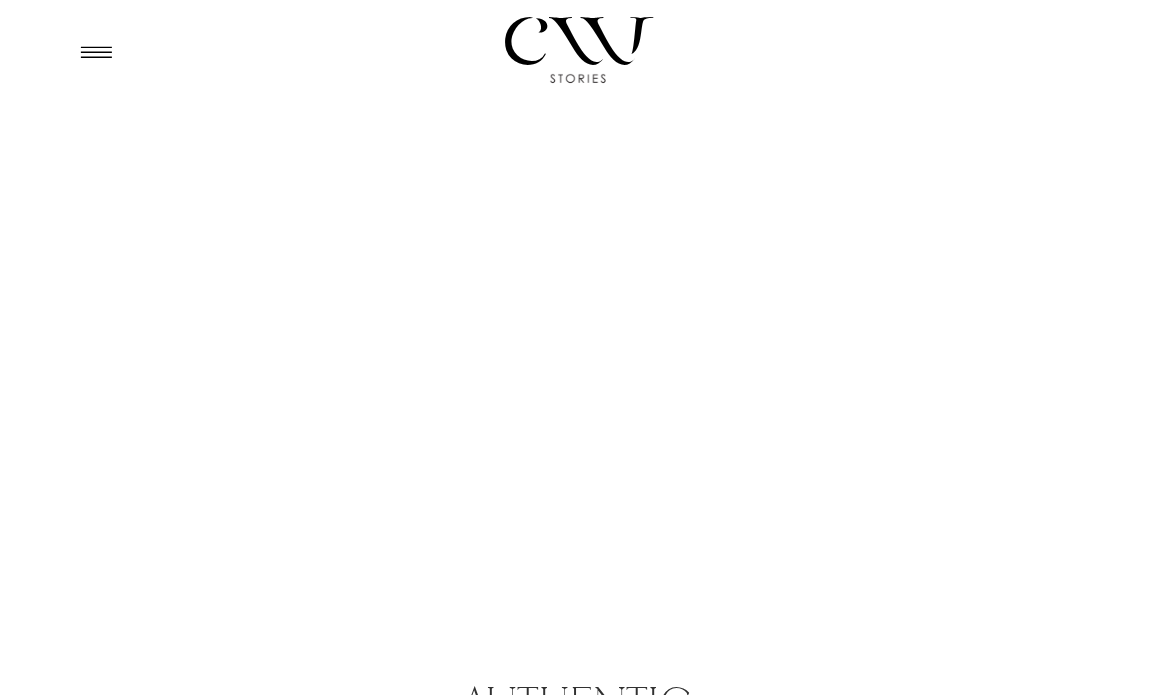 scroll, scrollTop: 0, scrollLeft: 0, axis: both 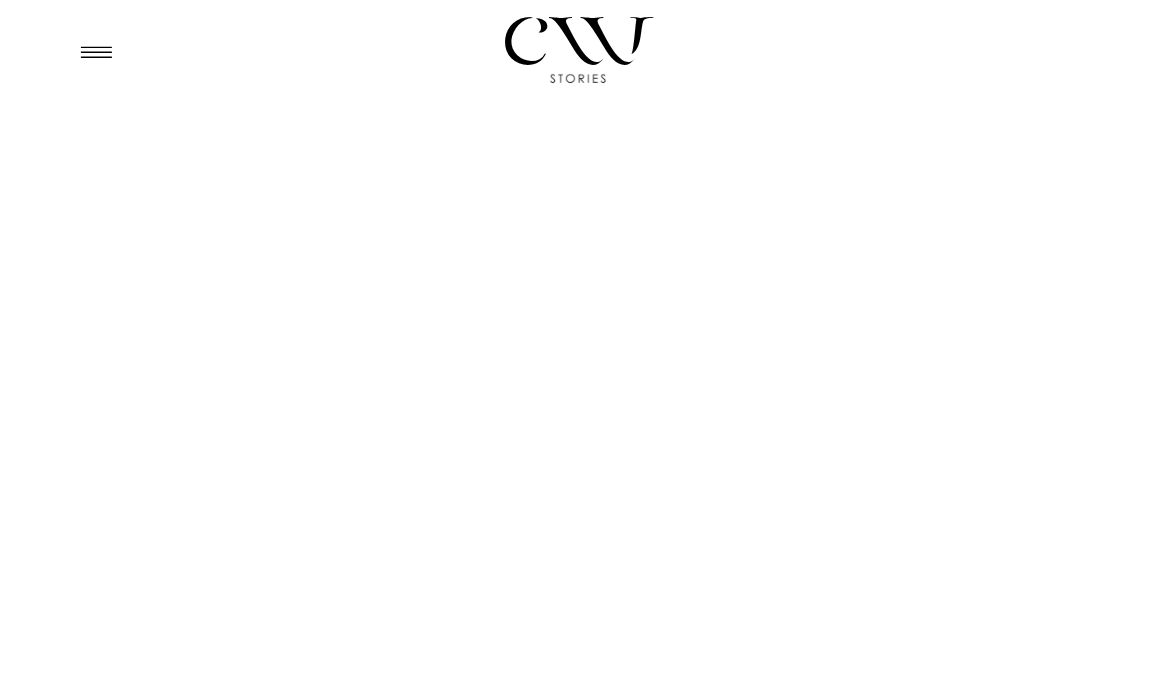 click at bounding box center [96, 52] 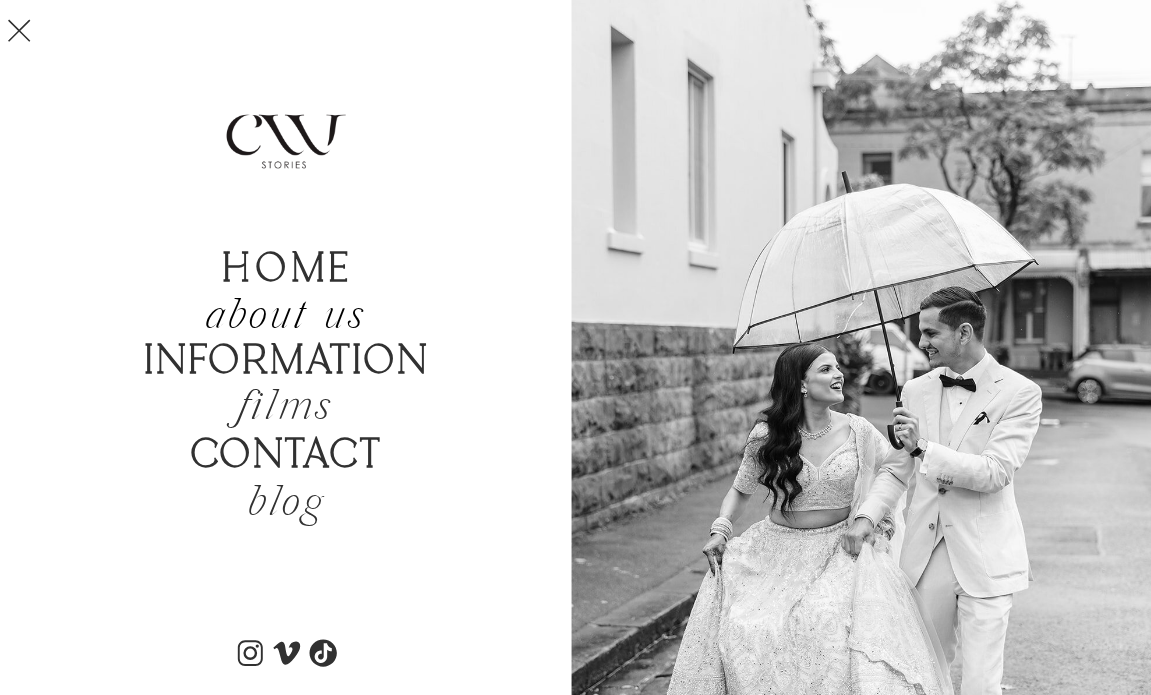 click on "about us" at bounding box center [285, 317] 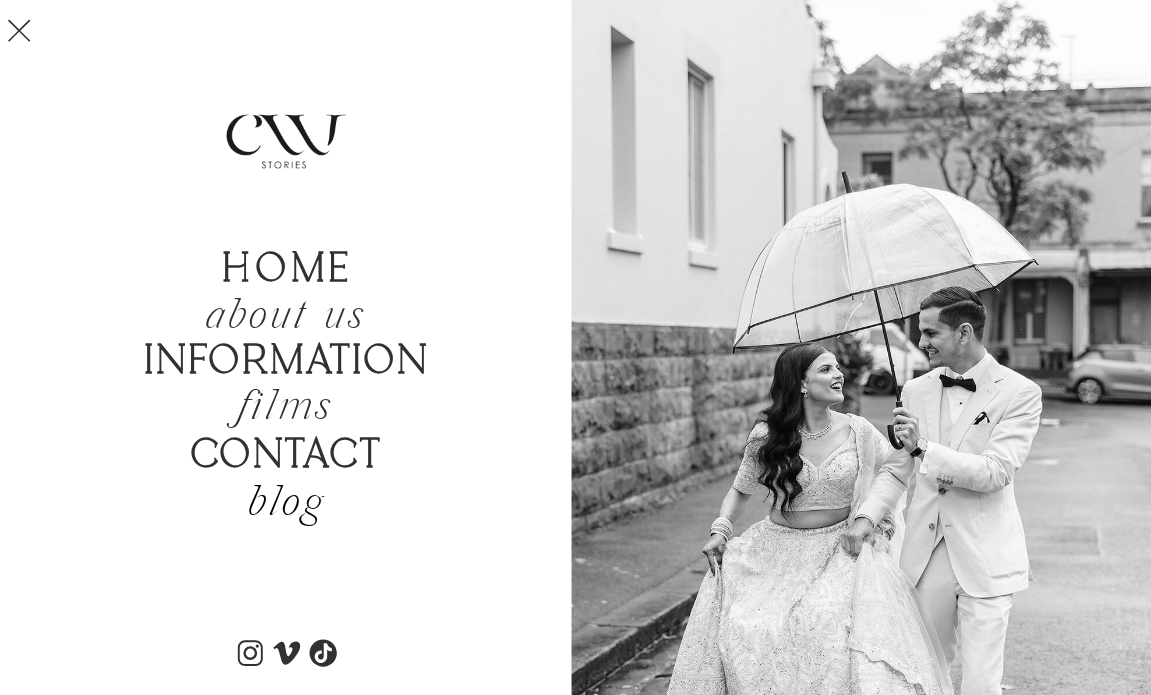 scroll, scrollTop: 500, scrollLeft: 0, axis: vertical 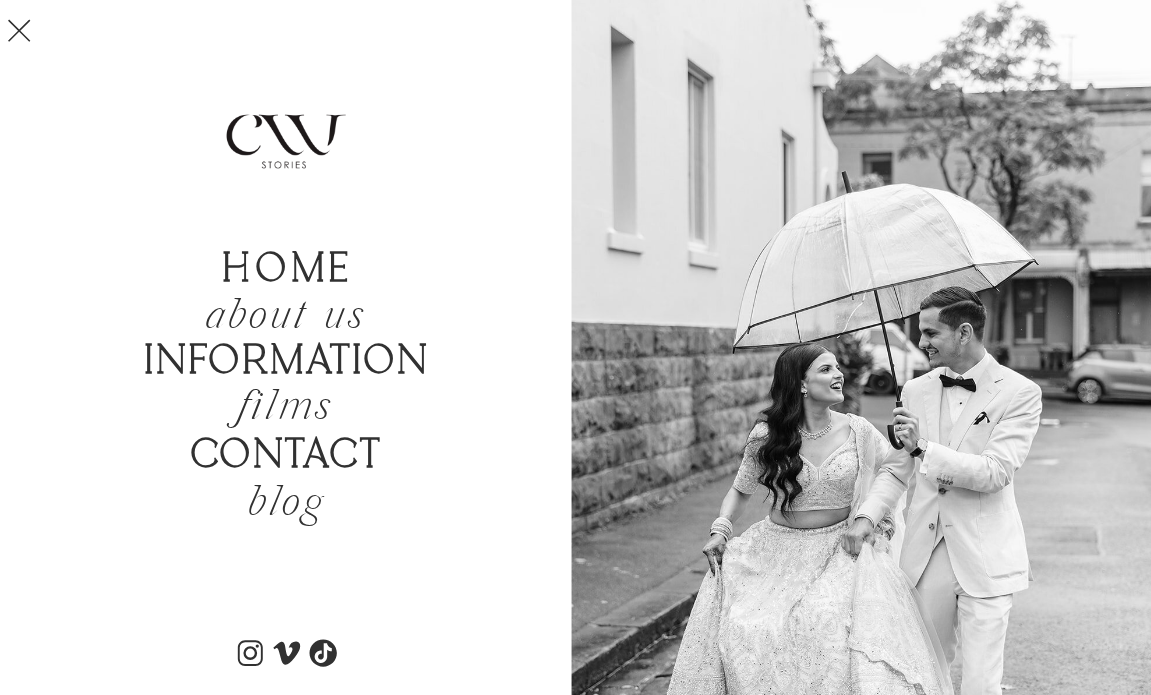 click at bounding box center (19, 30) 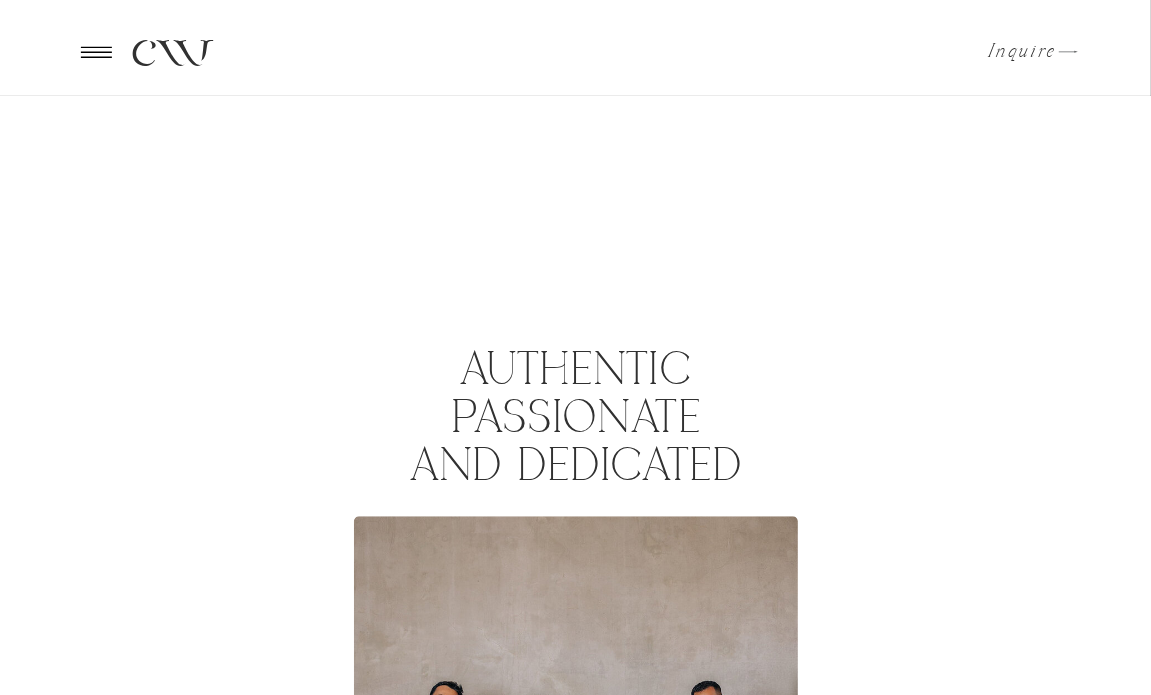 click on "CW" at bounding box center [171, 52] 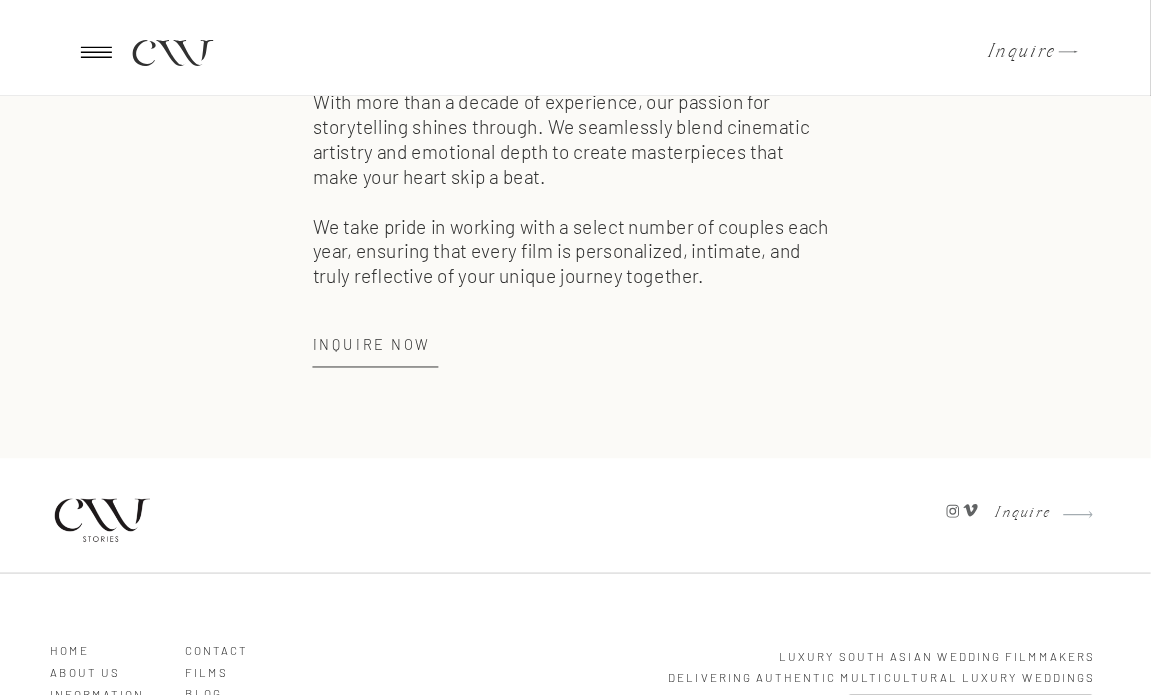 scroll, scrollTop: 2745, scrollLeft: 0, axis: vertical 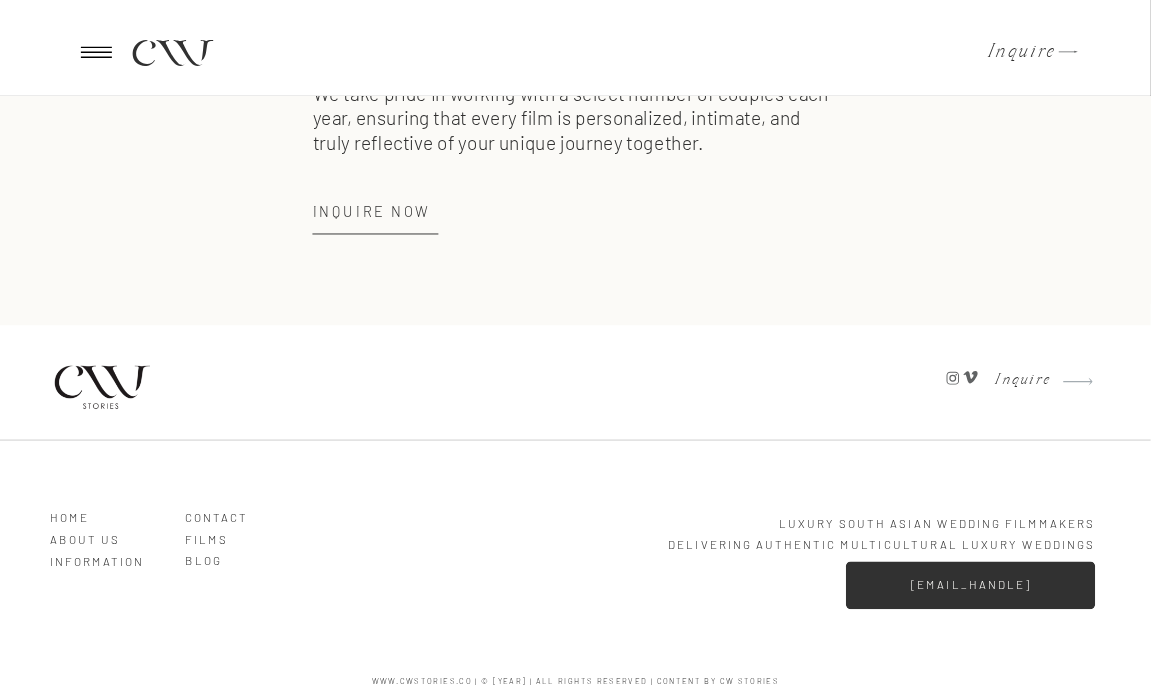 click on "ABOUT US" at bounding box center (104, 535) 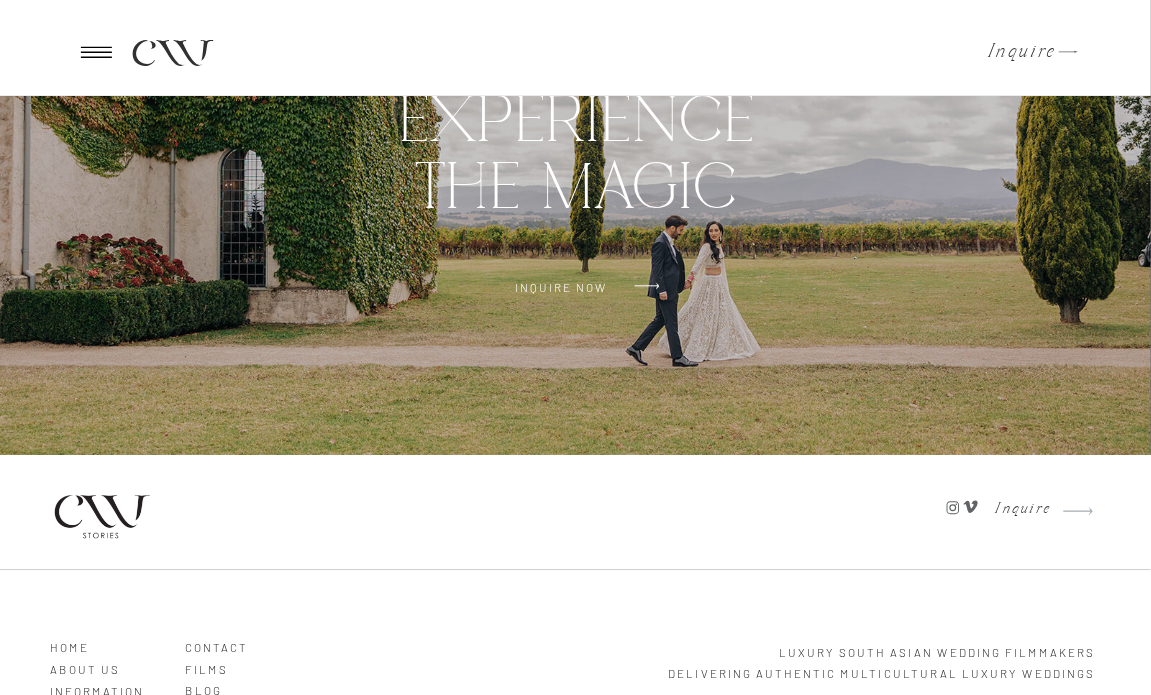 scroll, scrollTop: 5566, scrollLeft: 0, axis: vertical 